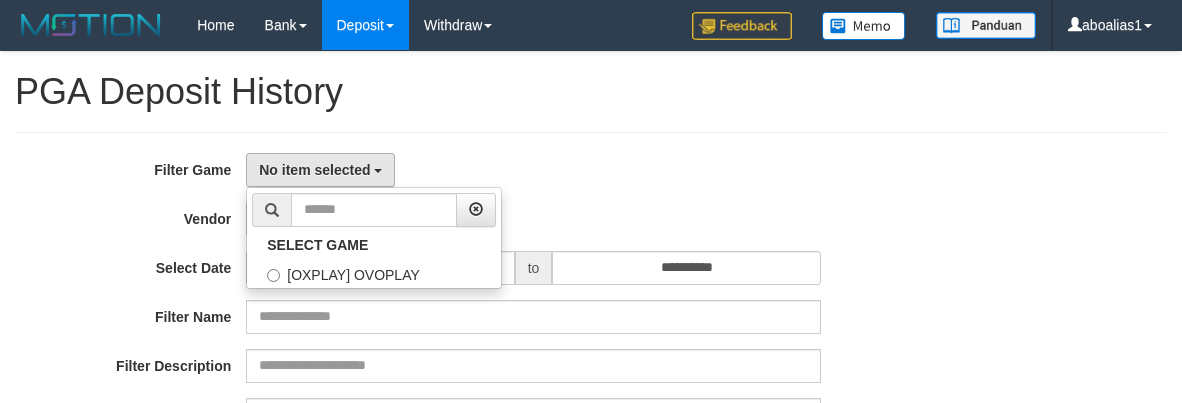 select 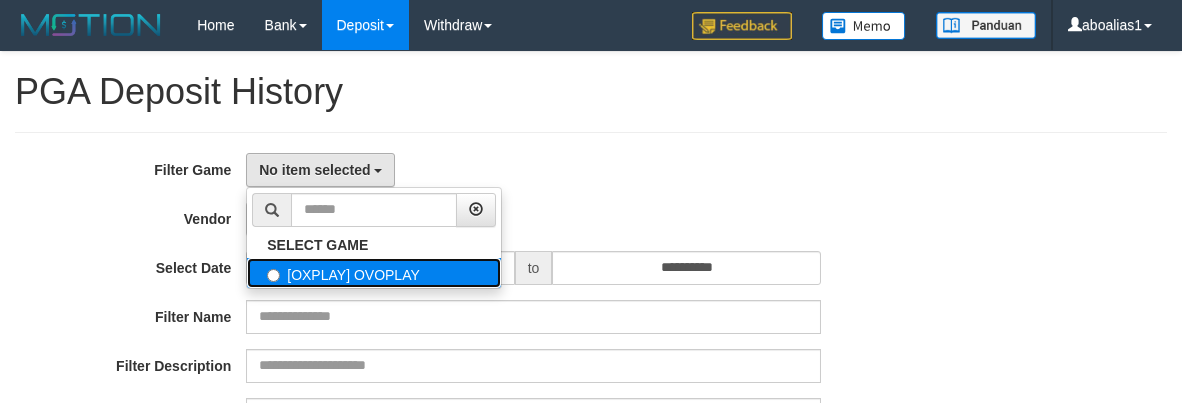 click on "[OXPLAY] OVOPLAY" at bounding box center [374, 273] 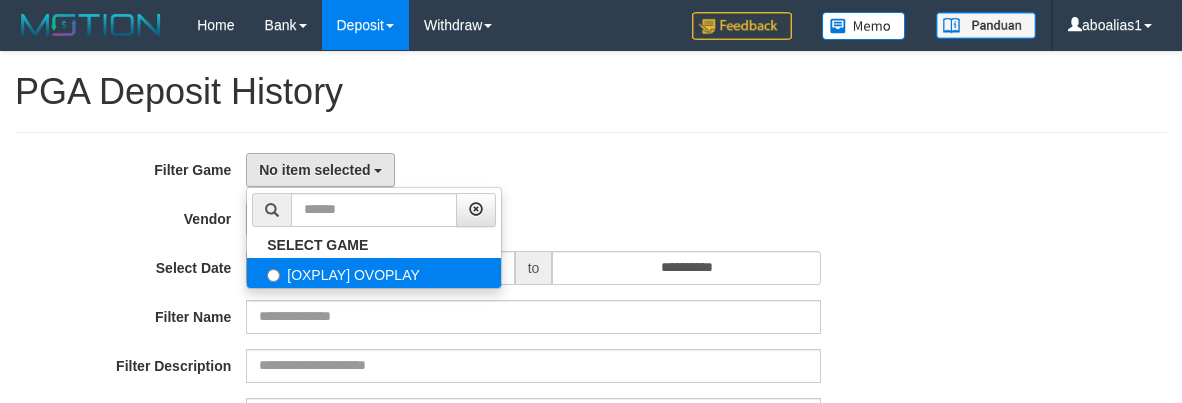 select on "****" 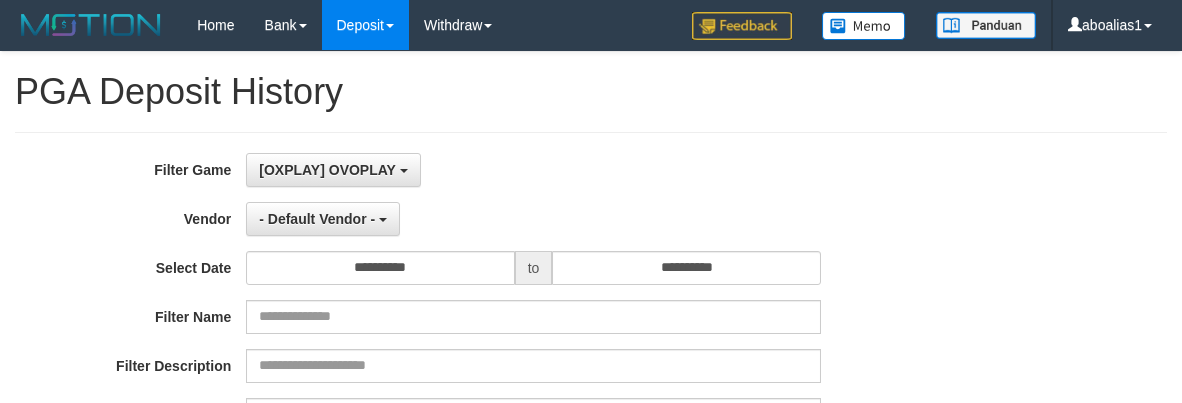 scroll, scrollTop: 18, scrollLeft: 0, axis: vertical 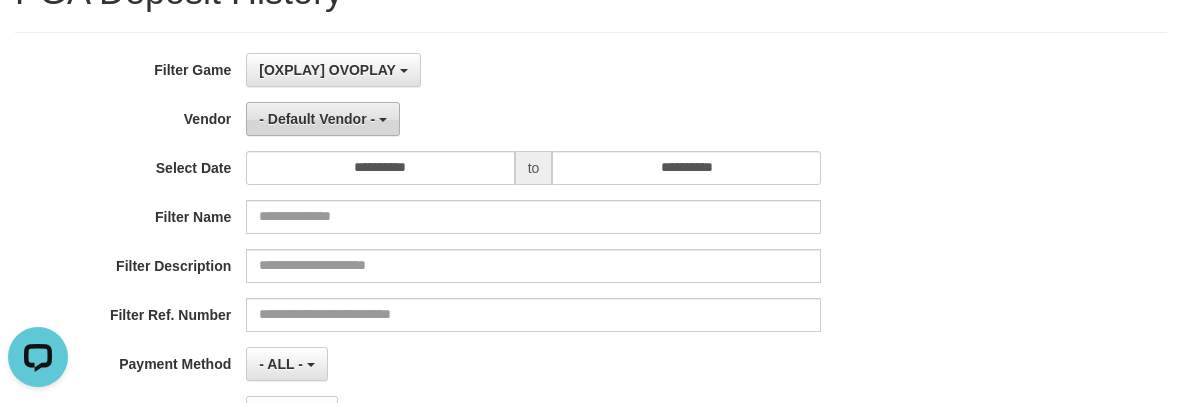 click on "- Default Vendor -" at bounding box center [323, 119] 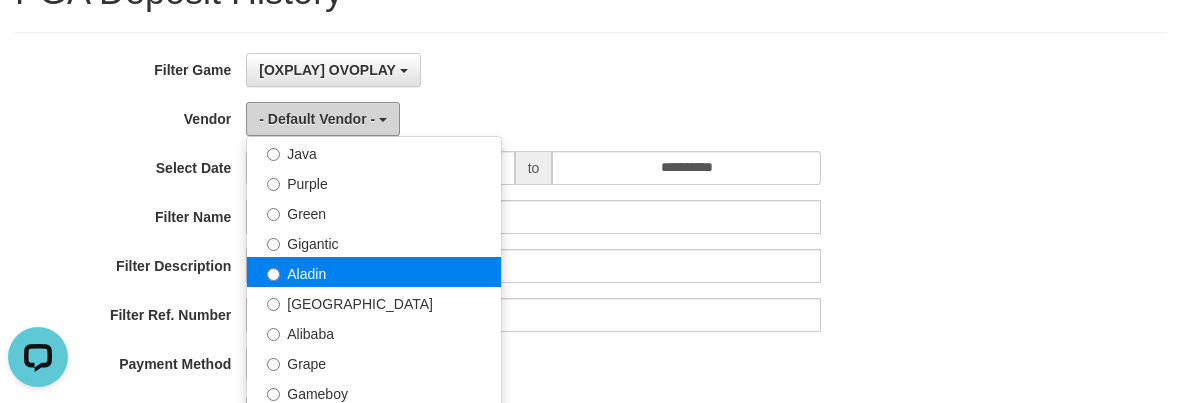 scroll, scrollTop: 200, scrollLeft: 0, axis: vertical 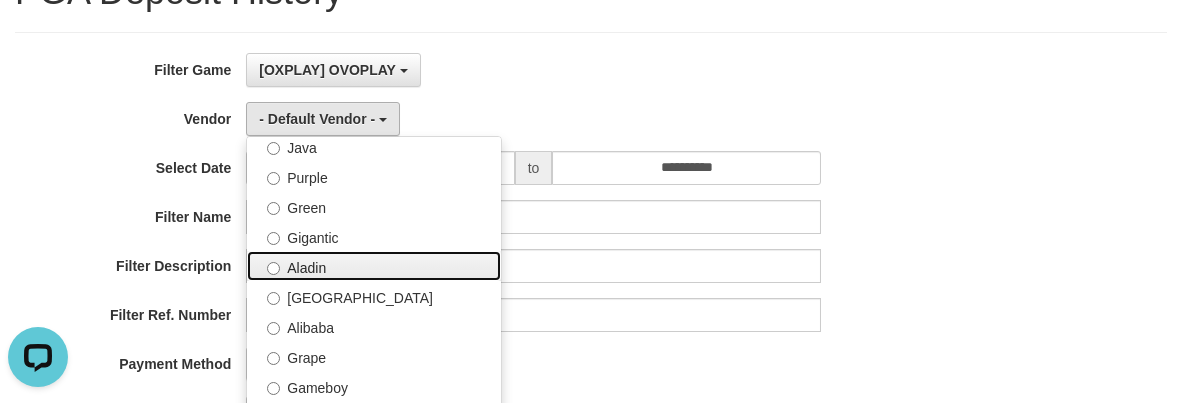 click on "Aladin" at bounding box center (374, 266) 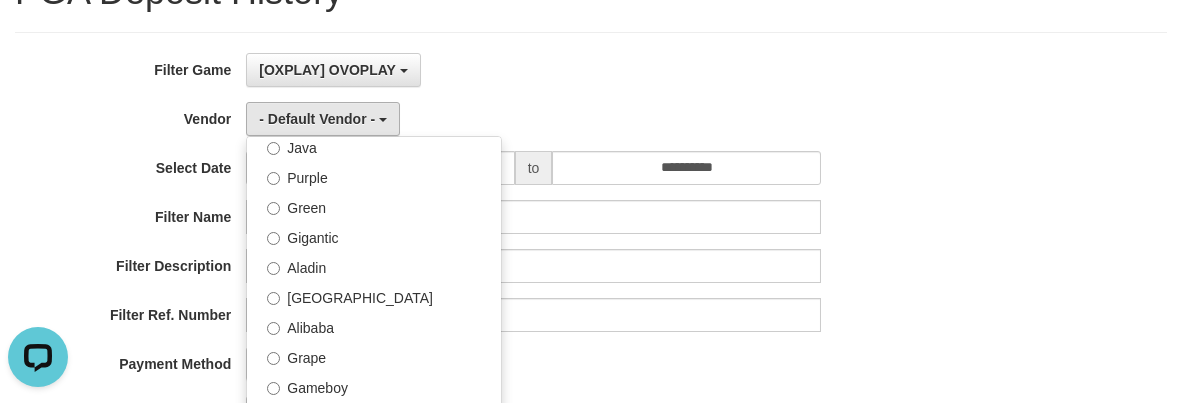 select on "**********" 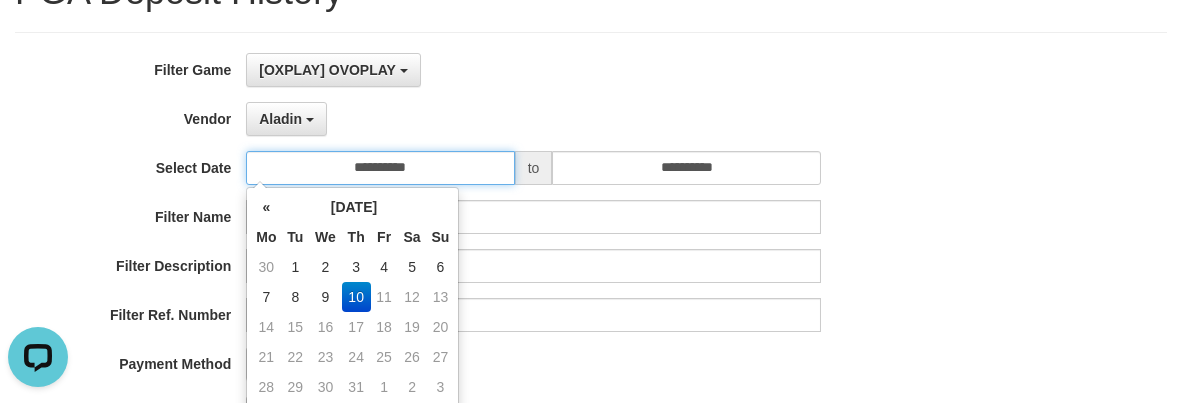 click on "**********" at bounding box center (380, 168) 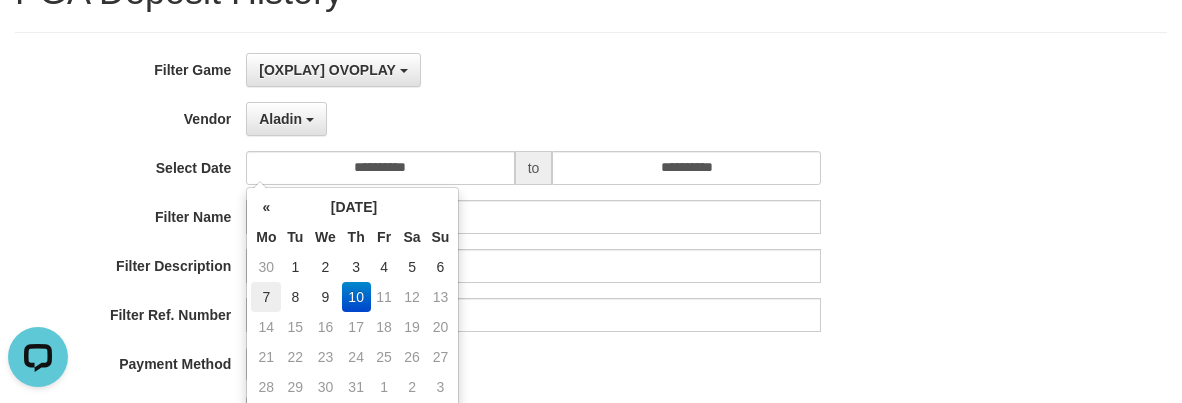 click on "7" at bounding box center [266, 297] 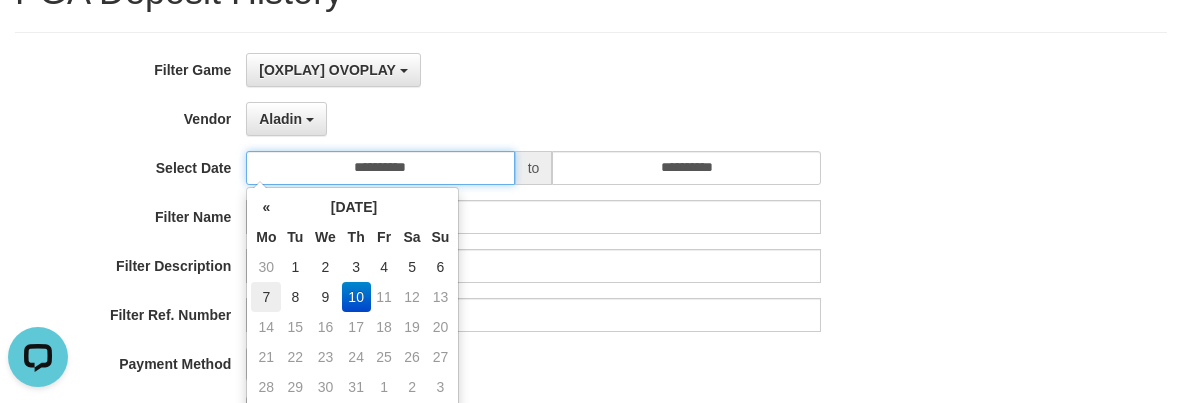 type on "**********" 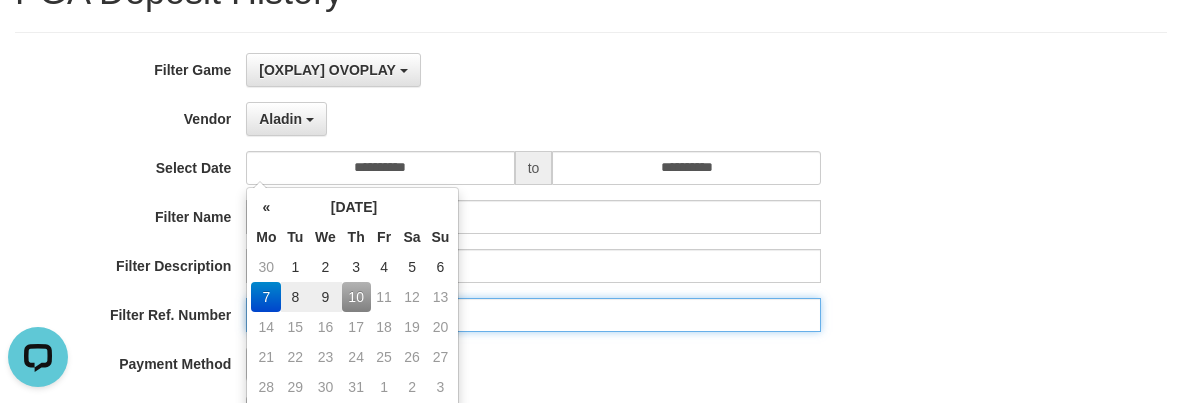 click at bounding box center (533, 315) 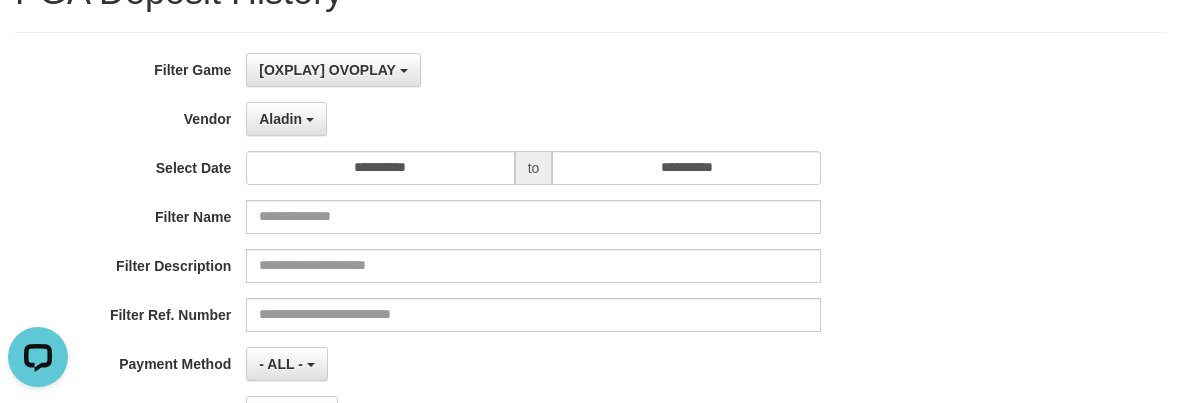 click on "**********" at bounding box center (492, 297) 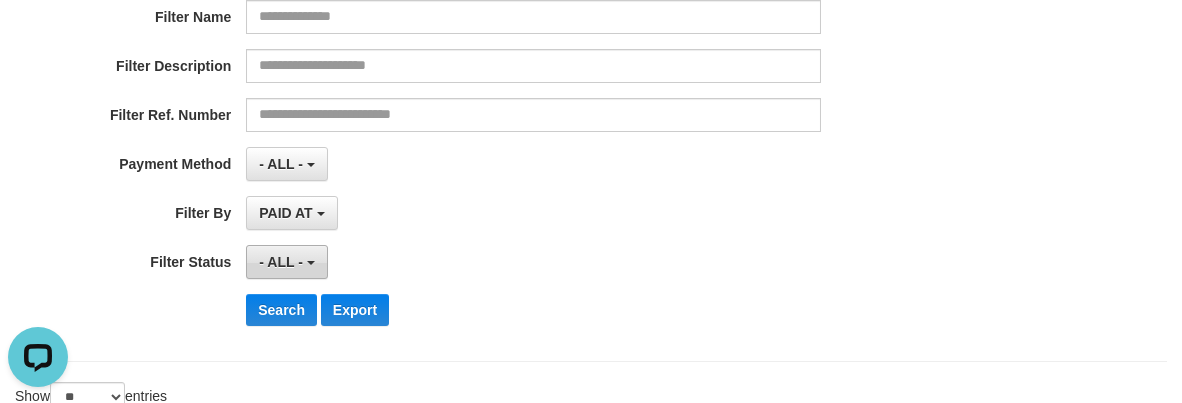 click on "- ALL -" at bounding box center (281, 262) 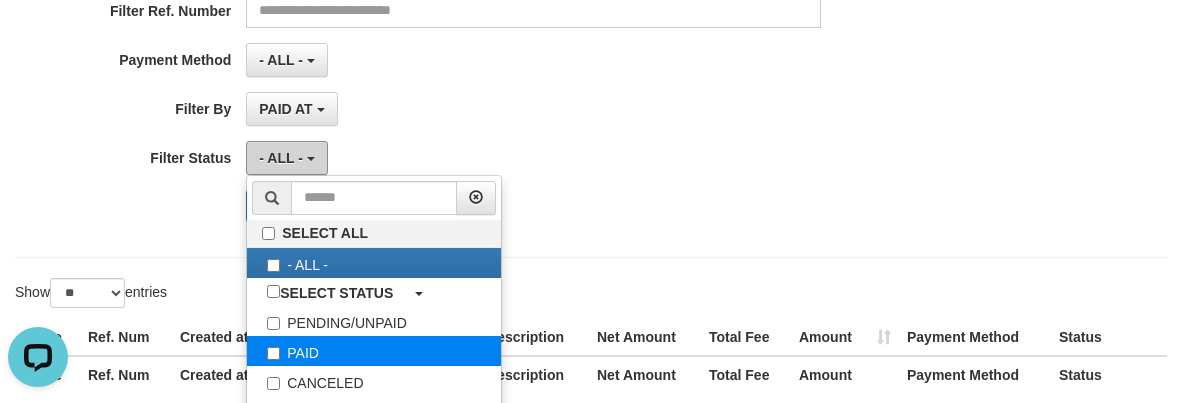 scroll, scrollTop: 500, scrollLeft: 0, axis: vertical 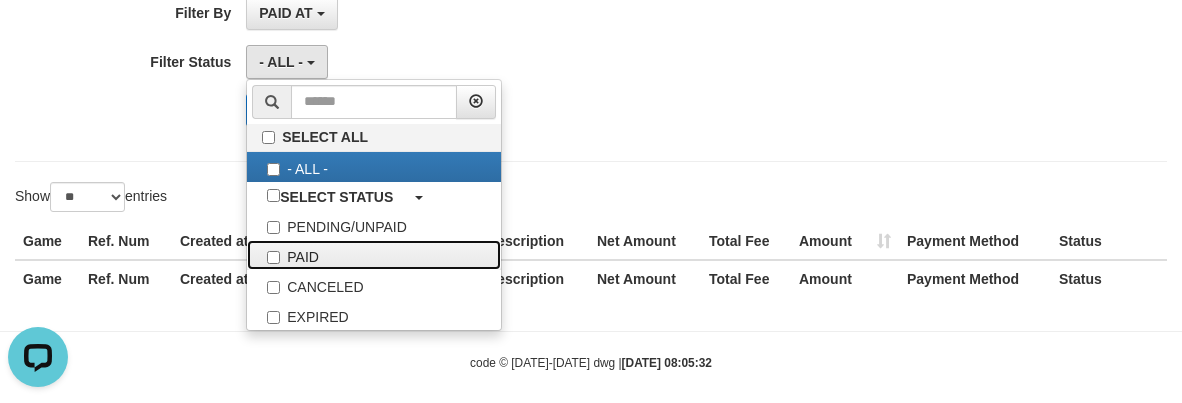 drag, startPoint x: 310, startPoint y: 263, endPoint x: 192, endPoint y: 210, distance: 129.3561 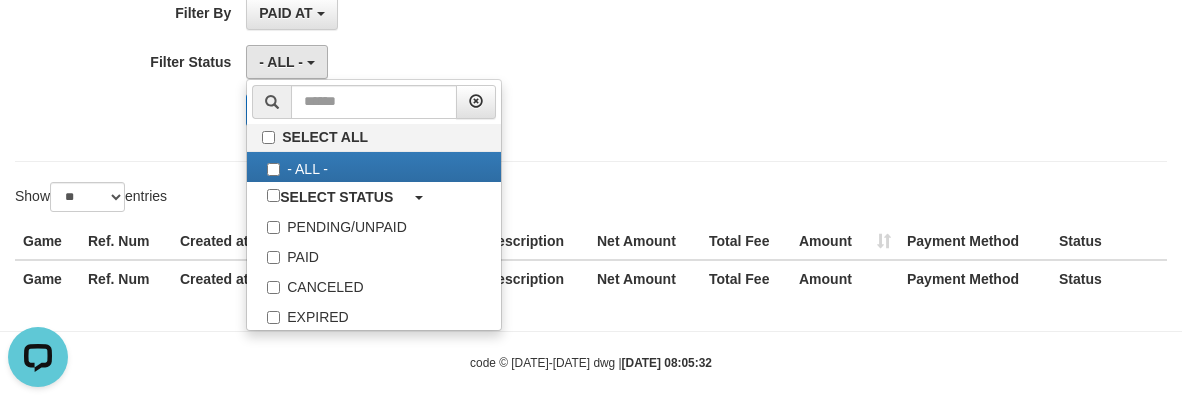click on "Show  ** ** ** ***  entries" at bounding box center (295, 199) 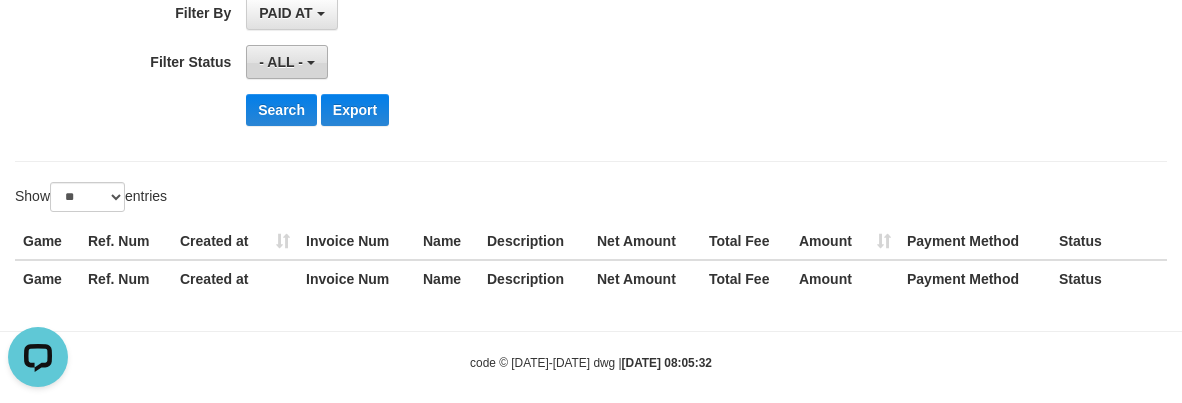 click on "**********" at bounding box center [492, -103] 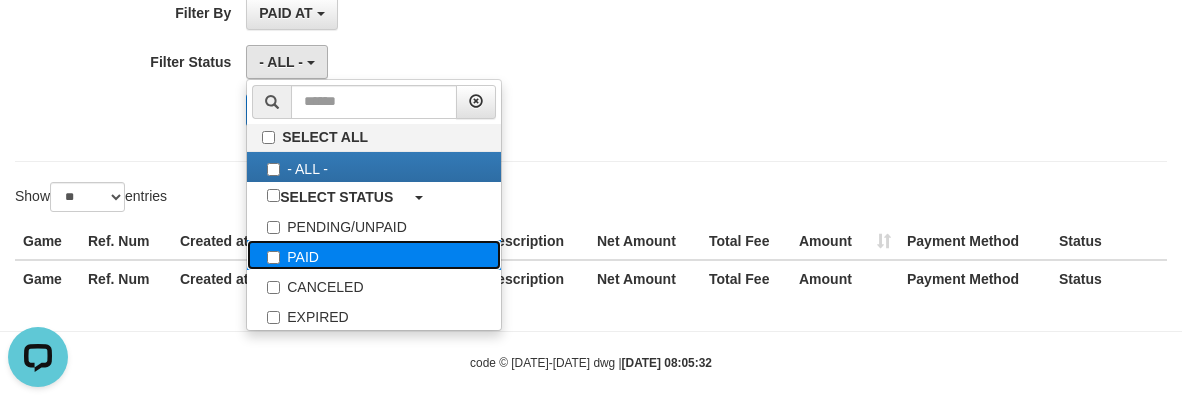 click on "PAID" at bounding box center (374, 255) 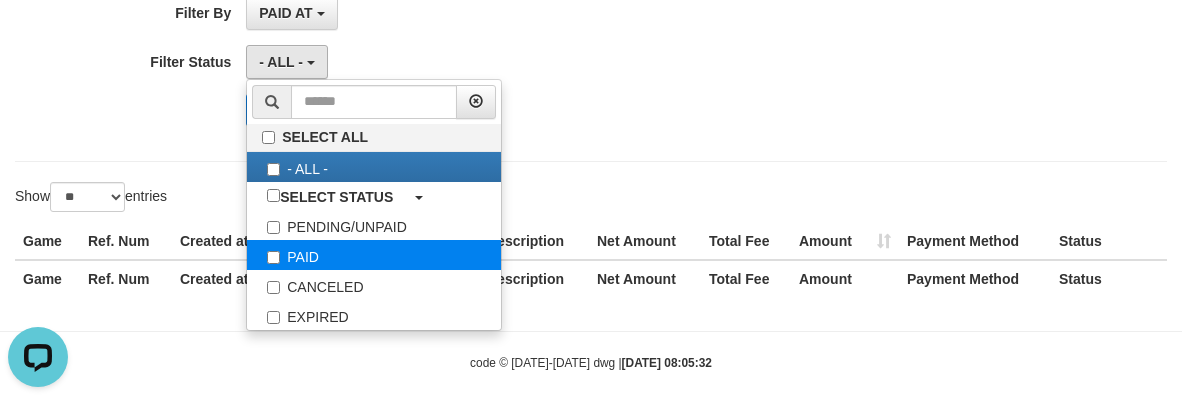 select on "*" 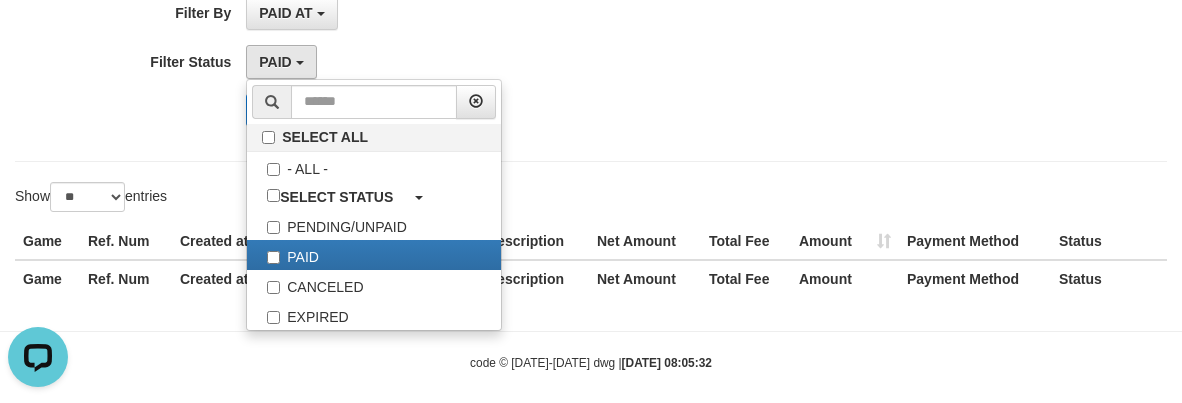 drag, startPoint x: 164, startPoint y: 165, endPoint x: 195, endPoint y: 143, distance: 38.013157 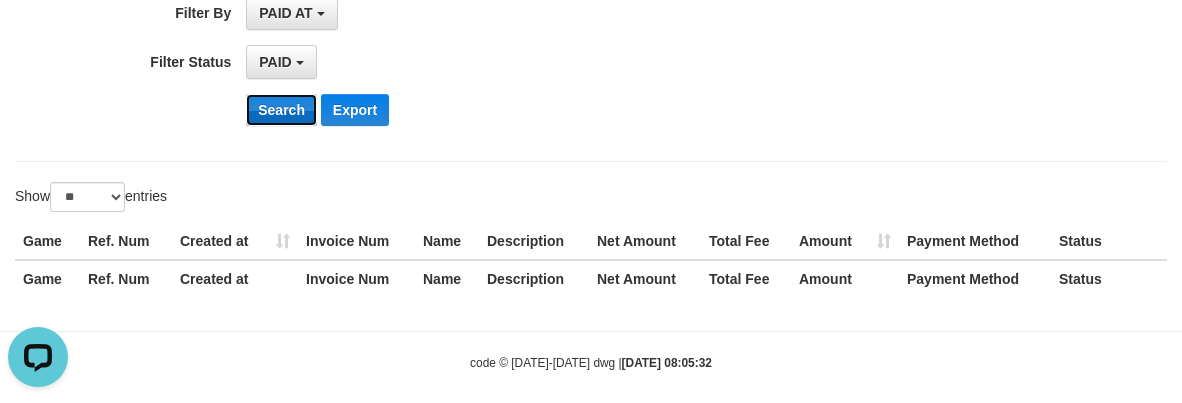 click on "Search" at bounding box center [281, 110] 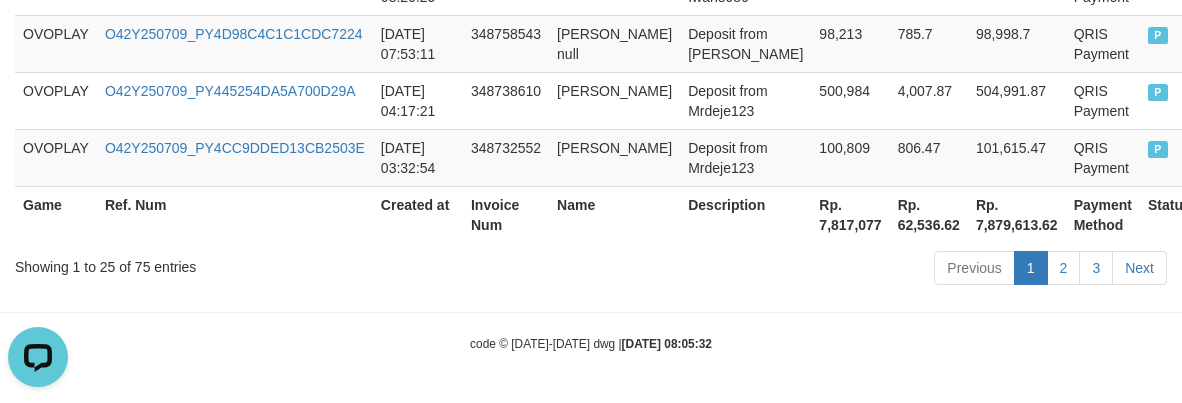scroll, scrollTop: 2519, scrollLeft: 0, axis: vertical 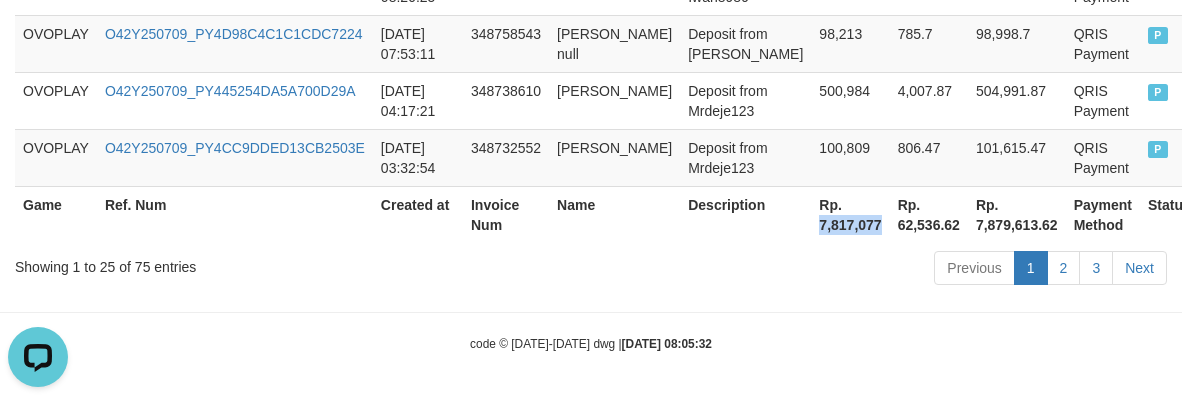 click on "Rp. 7,817,077" at bounding box center [850, 214] 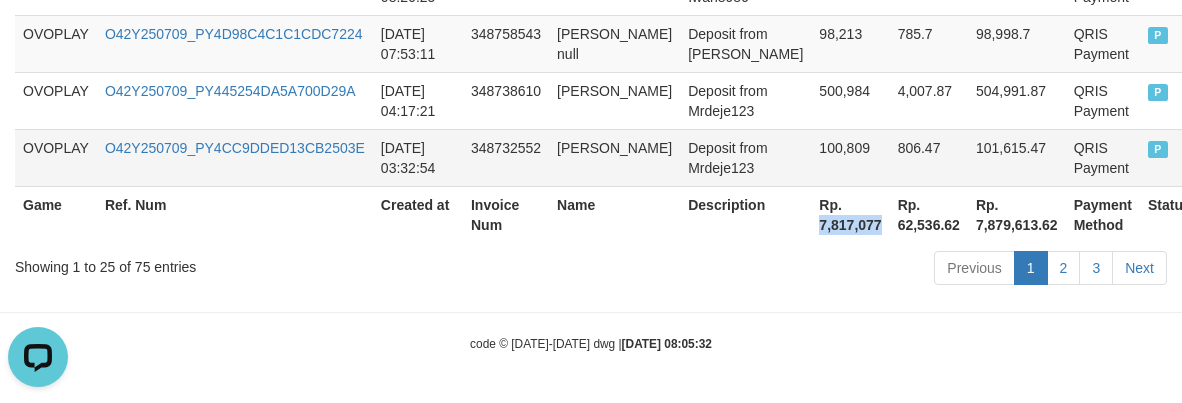 copy on "7,817,077" 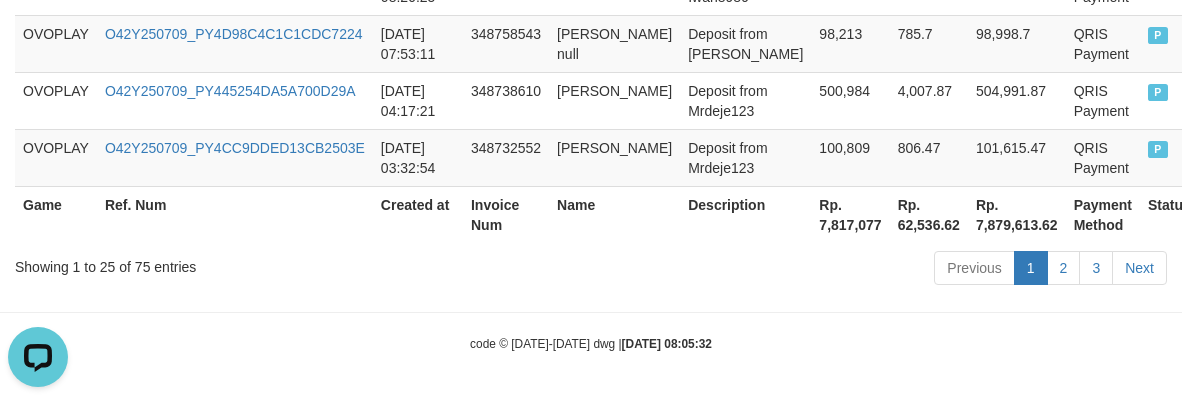 click on "Description" at bounding box center (745, 214) 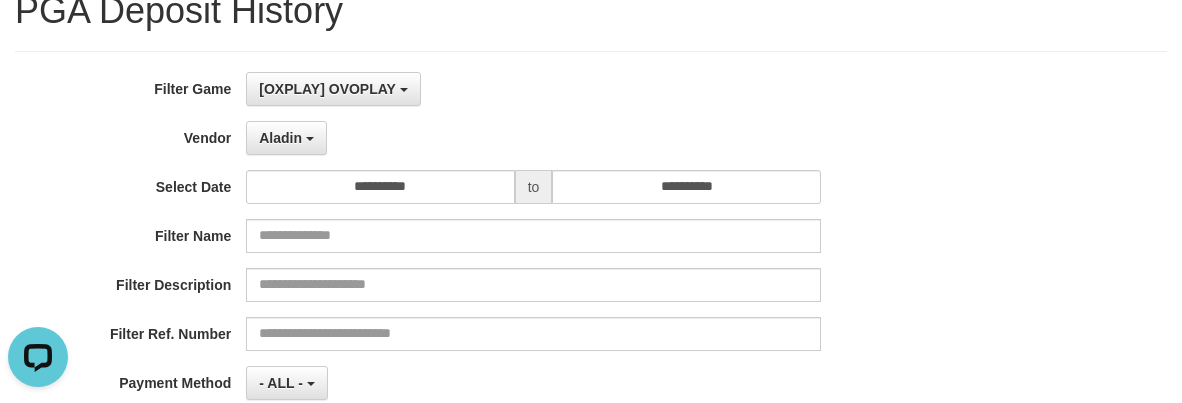 scroll, scrollTop: 0, scrollLeft: 0, axis: both 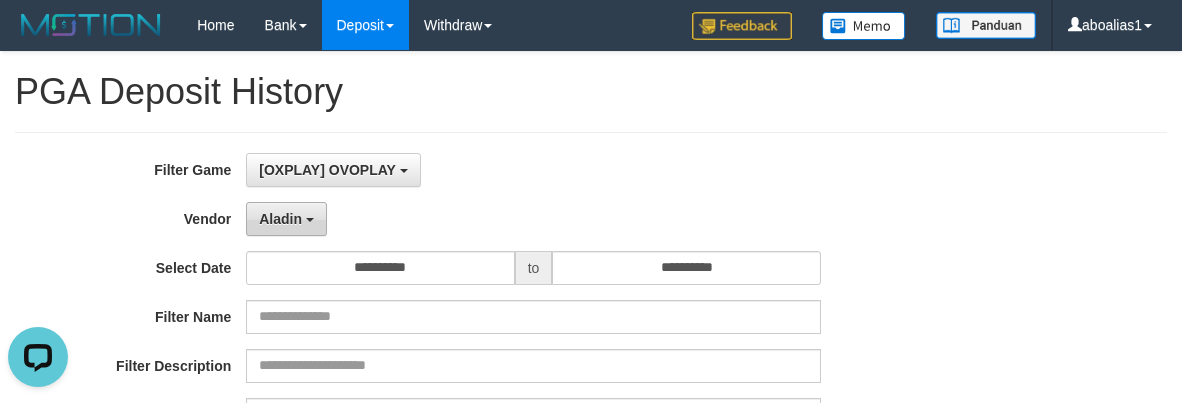 click on "Aladin" at bounding box center (286, 219) 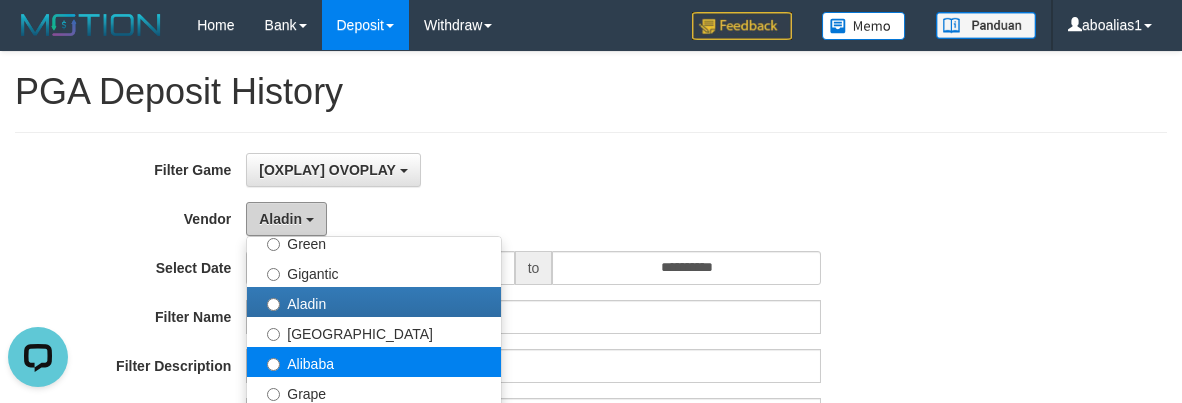 scroll, scrollTop: 300, scrollLeft: 0, axis: vertical 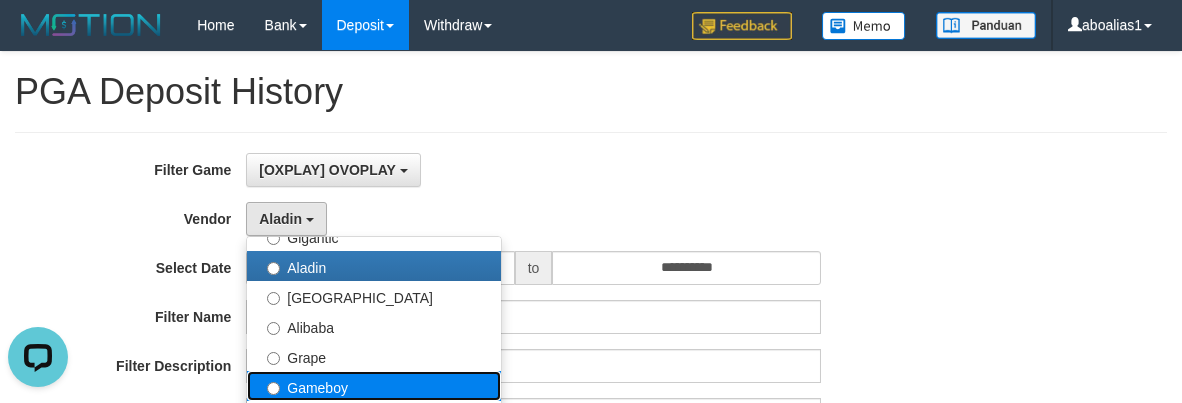 click on "Gameboy" at bounding box center [374, 386] 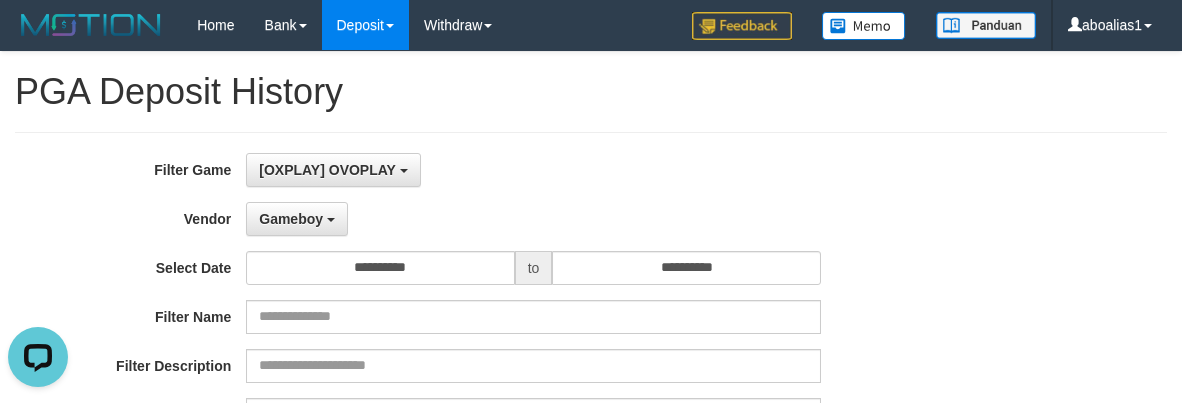 scroll, scrollTop: 300, scrollLeft: 0, axis: vertical 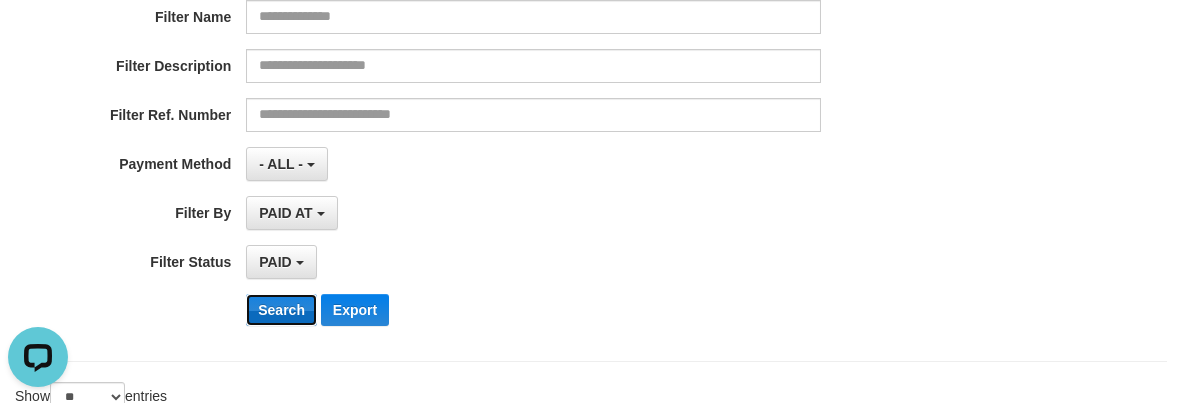 click on "Search" at bounding box center (281, 310) 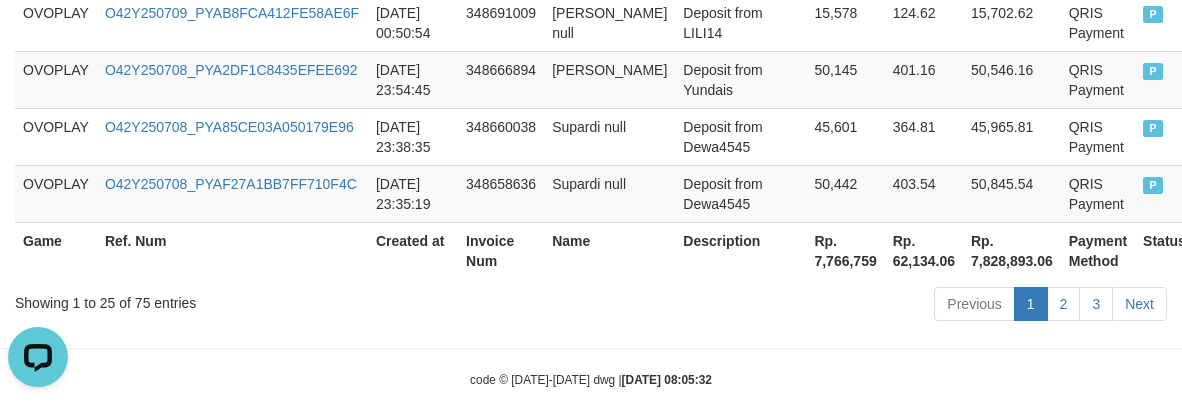 scroll, scrollTop: 2100, scrollLeft: 0, axis: vertical 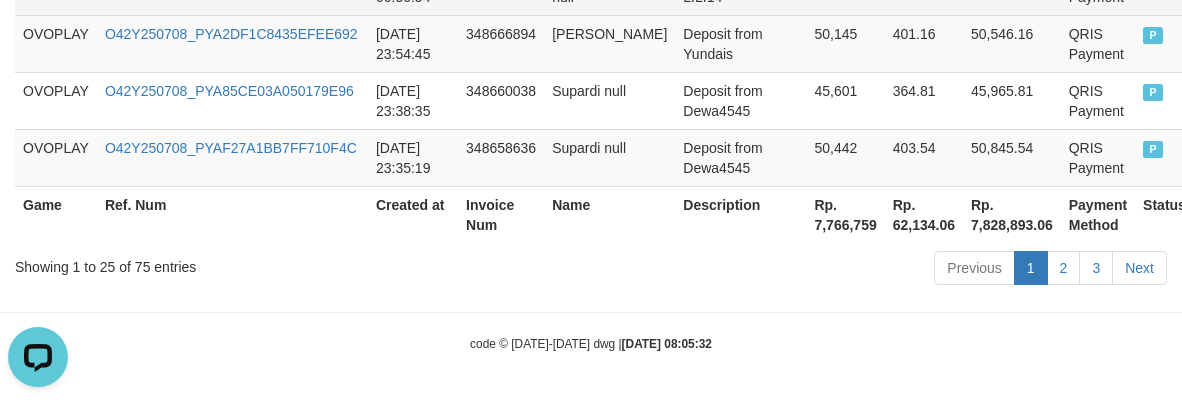 drag, startPoint x: 1167, startPoint y: 286, endPoint x: 1070, endPoint y: 277, distance: 97.41663 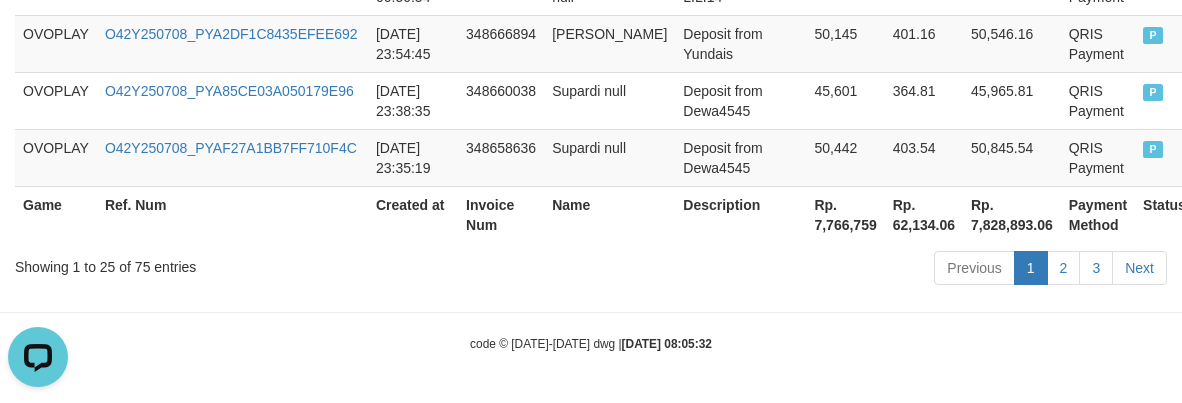 scroll, scrollTop: 2459, scrollLeft: 0, axis: vertical 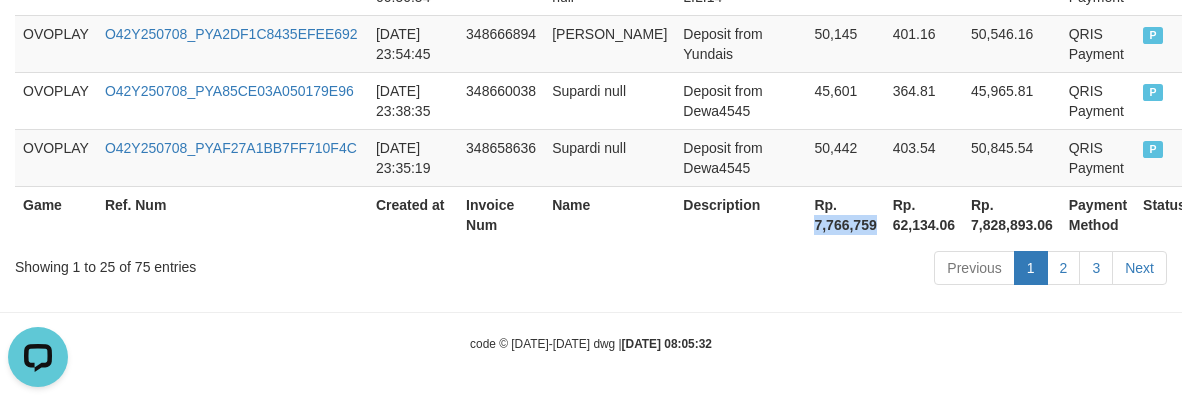 click on "Rp. 7,766,759" at bounding box center [845, 214] 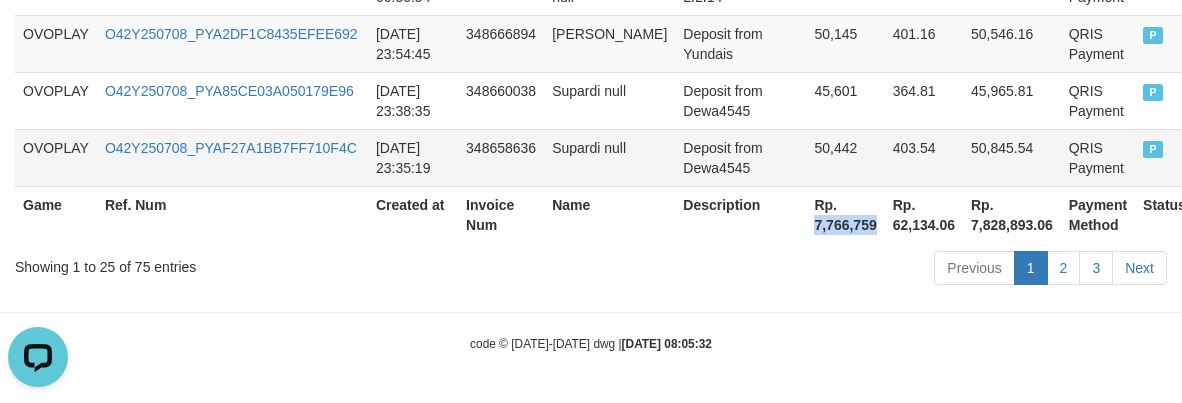copy on "7,766,759" 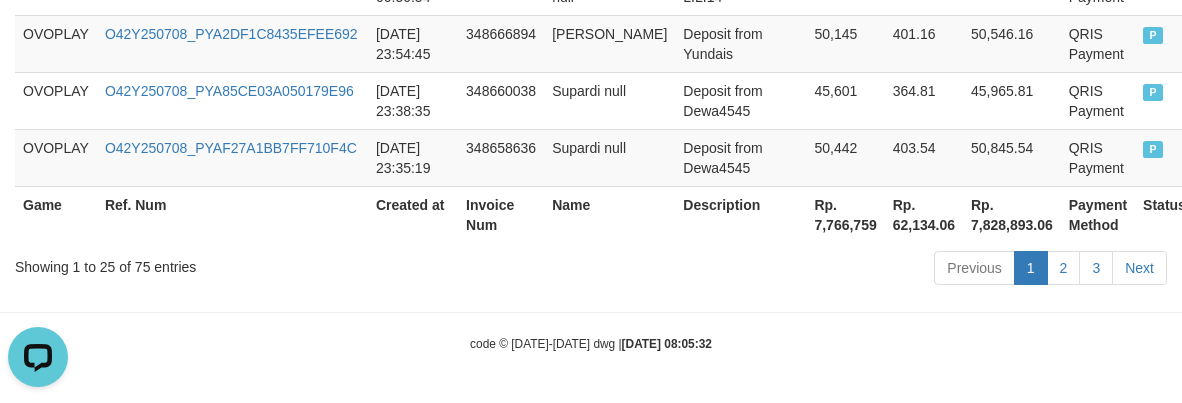 click on "Previous 1 2 3 Next" at bounding box center [838, 270] 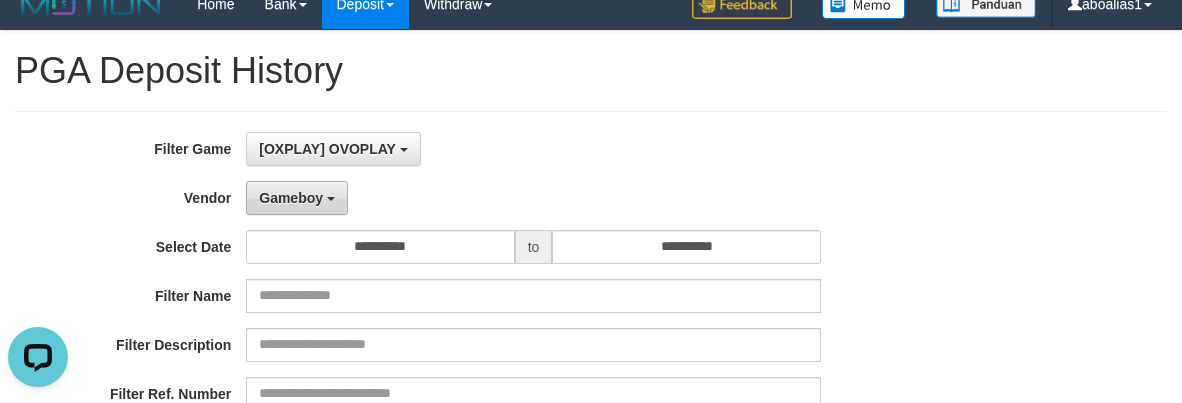 scroll, scrollTop: 0, scrollLeft: 0, axis: both 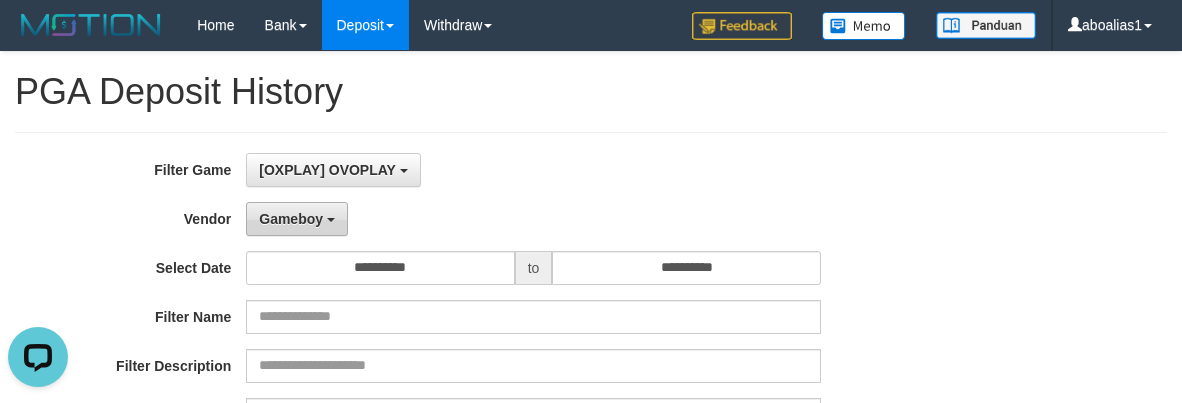 click on "Gameboy" at bounding box center (291, 219) 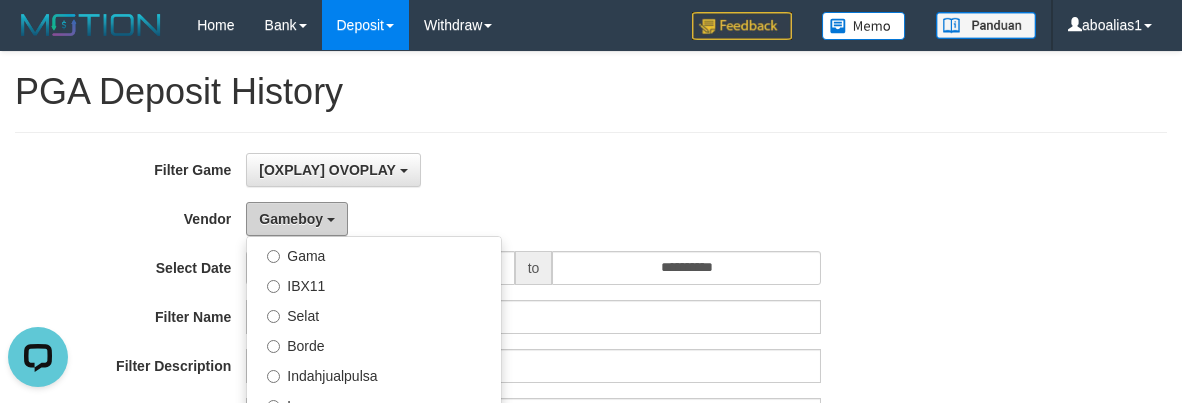 scroll, scrollTop: 686, scrollLeft: 0, axis: vertical 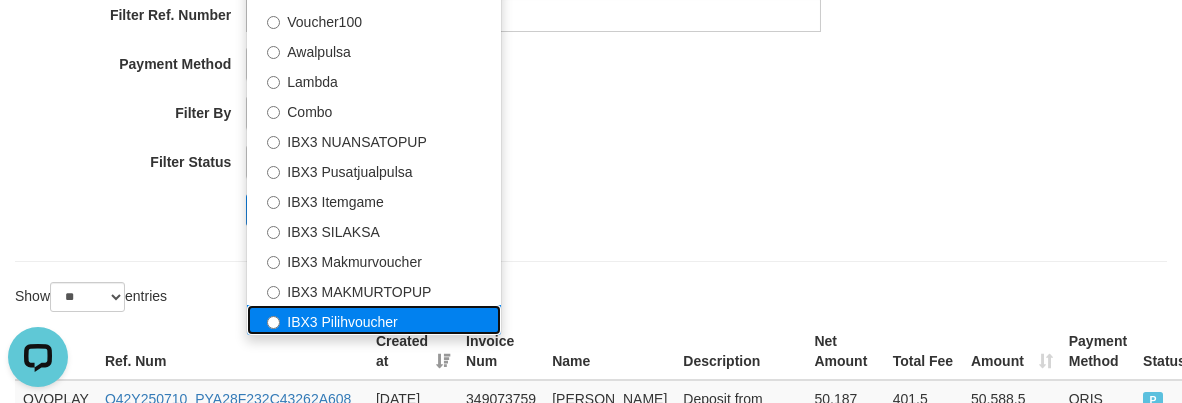 click on "IBX3 Pilihvoucher" at bounding box center (374, 320) 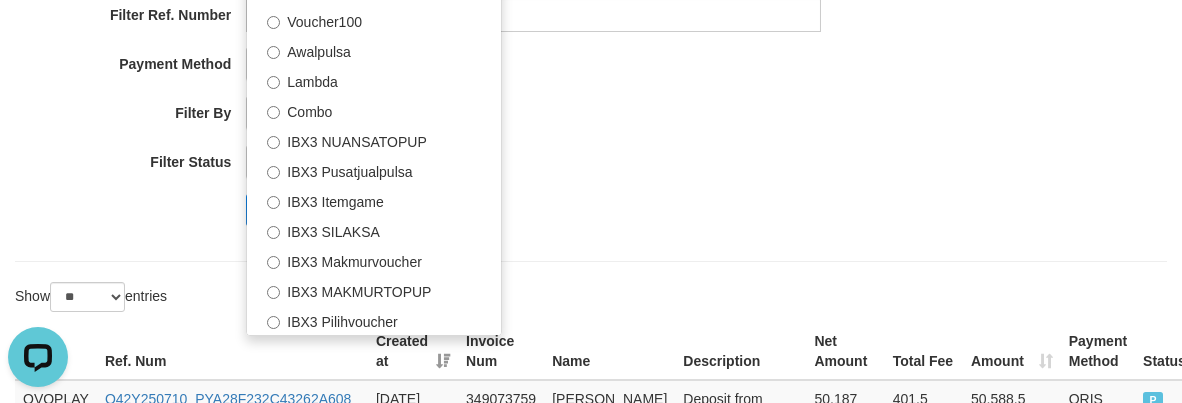 select on "**********" 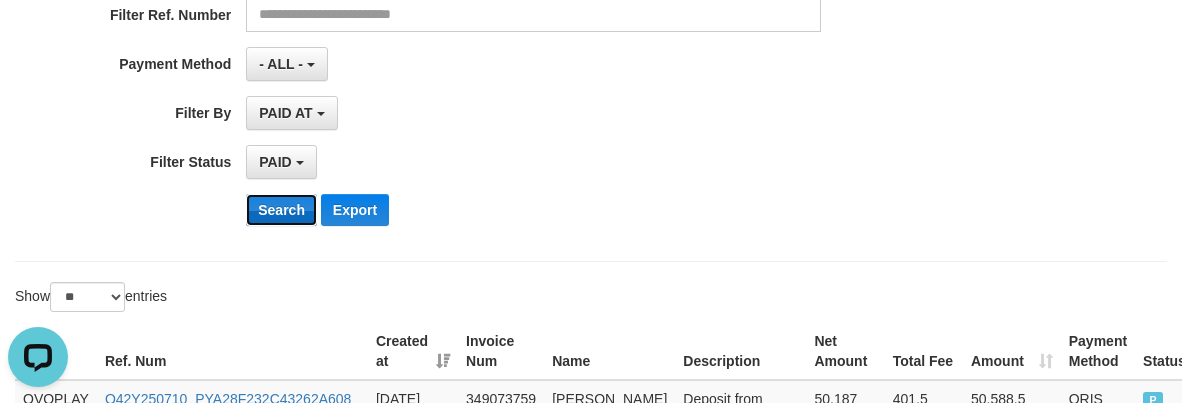 click on "Search" at bounding box center [281, 210] 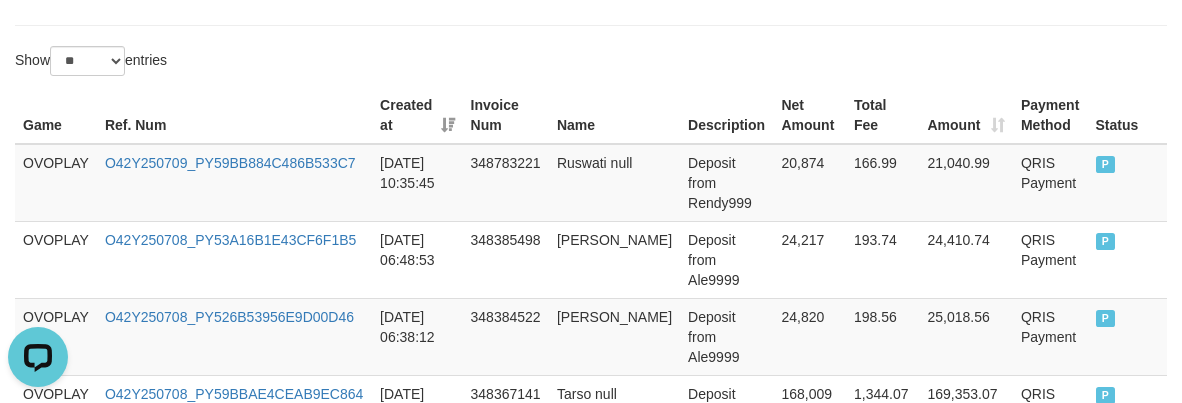 scroll, scrollTop: 1093, scrollLeft: 0, axis: vertical 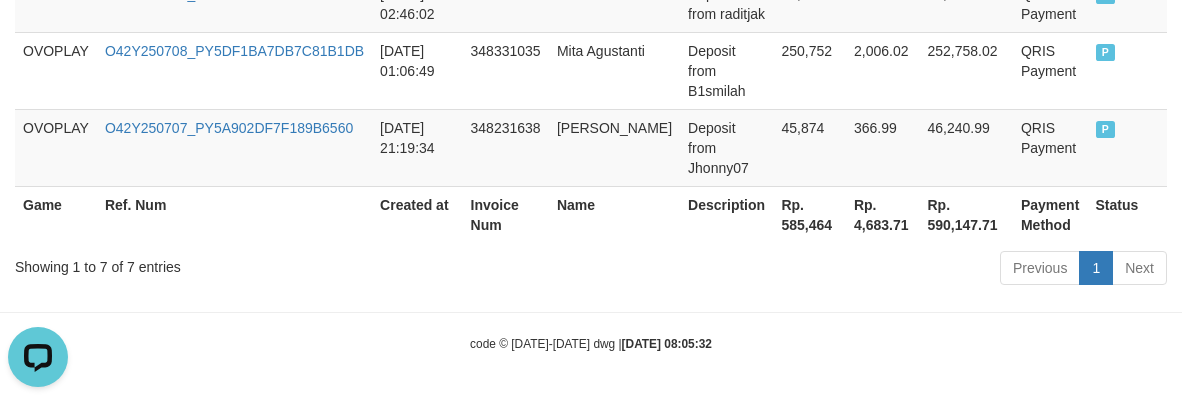 click on "Rp. 585,464" at bounding box center [809, 214] 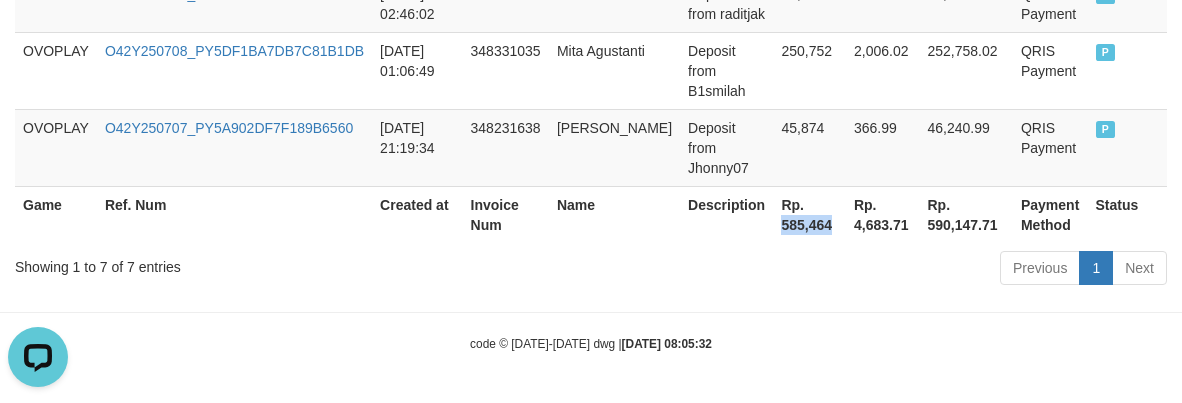 click on "Rp. 585,464" at bounding box center (809, 214) 